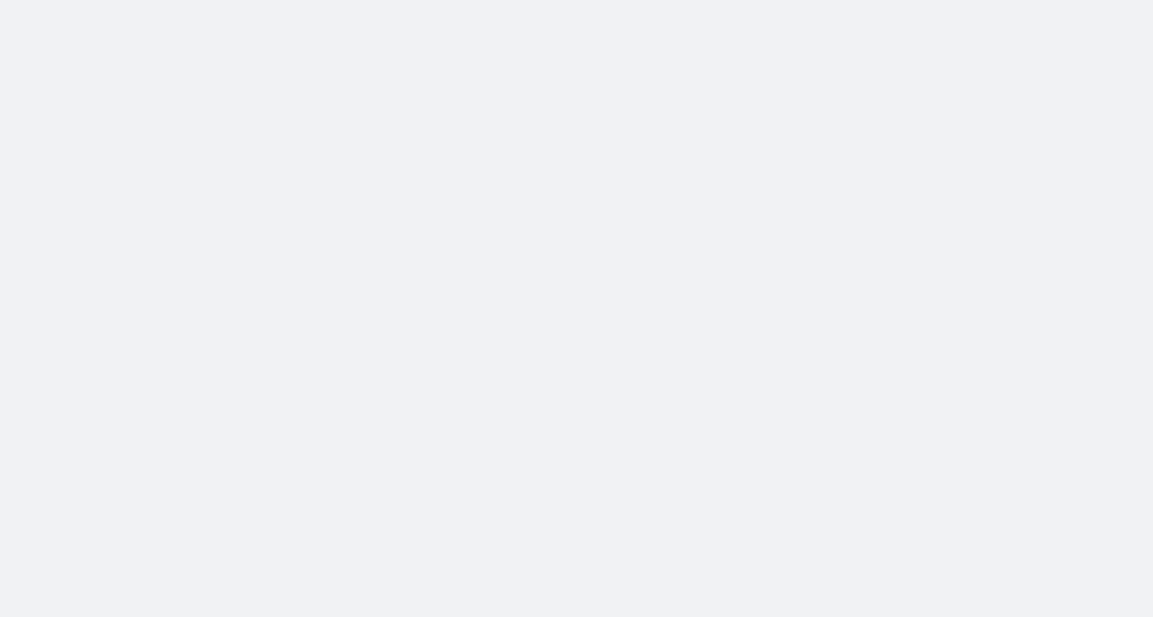 scroll, scrollTop: 0, scrollLeft: 0, axis: both 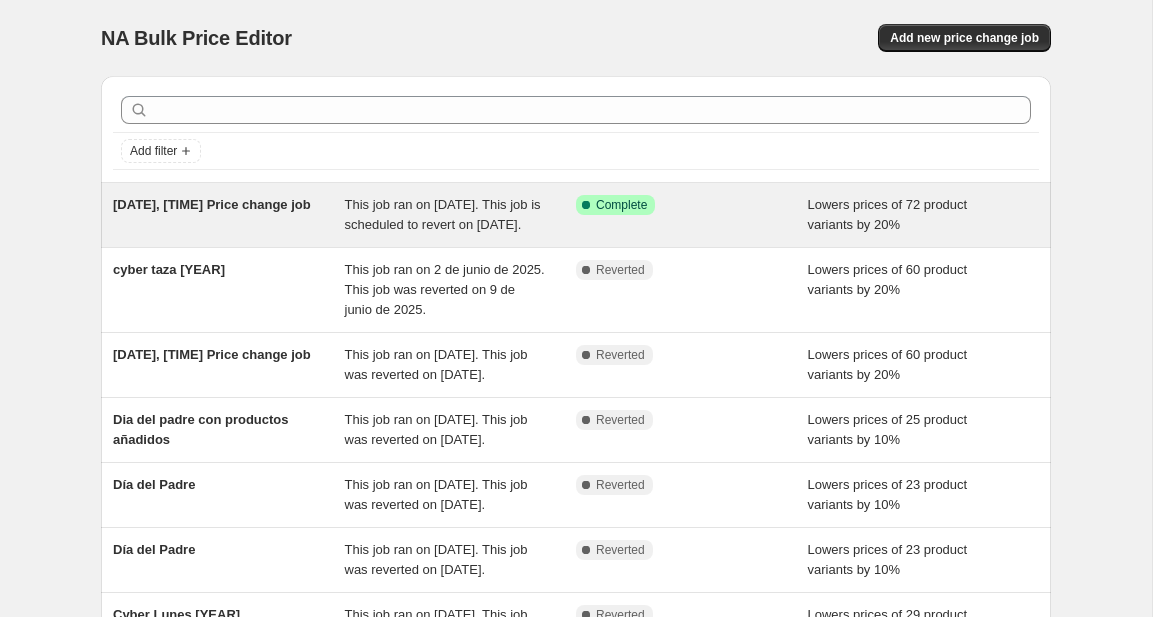 click on "This job ran on [DATE]. This job is scheduled to revert on [DATE]." at bounding box center (443, 214) 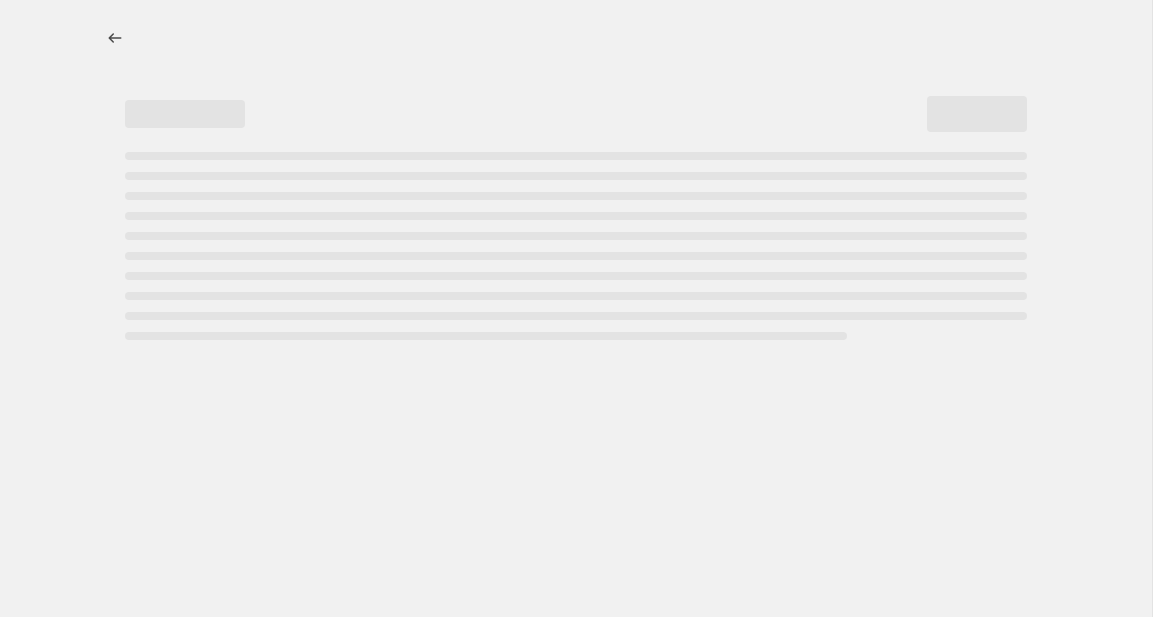select on "percentage" 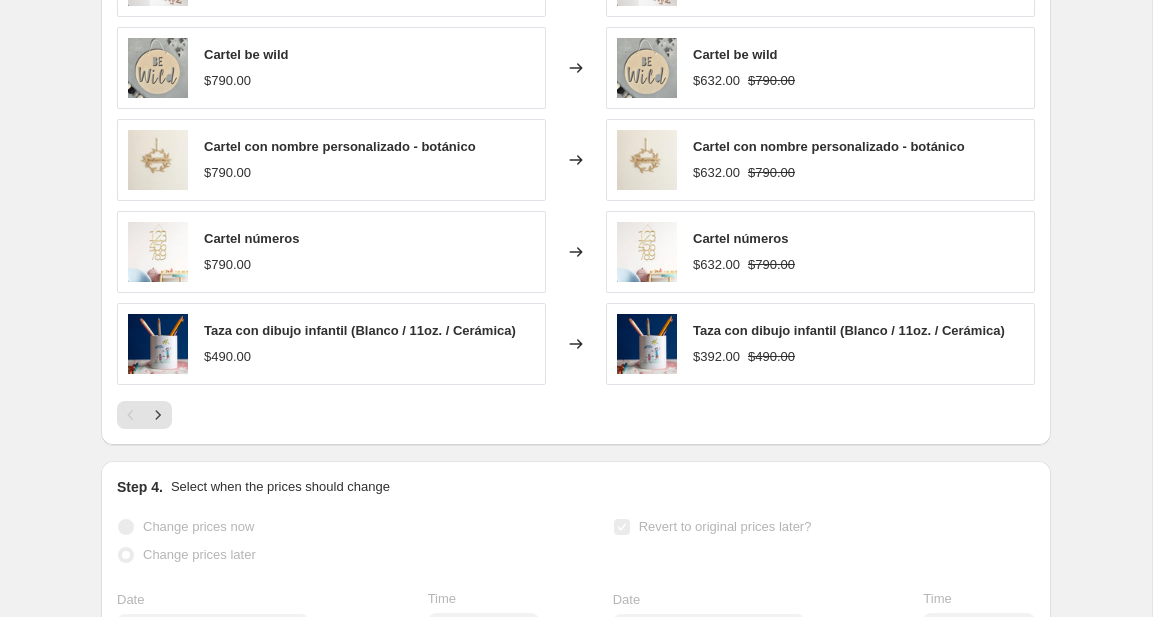 scroll, scrollTop: 1626, scrollLeft: 0, axis: vertical 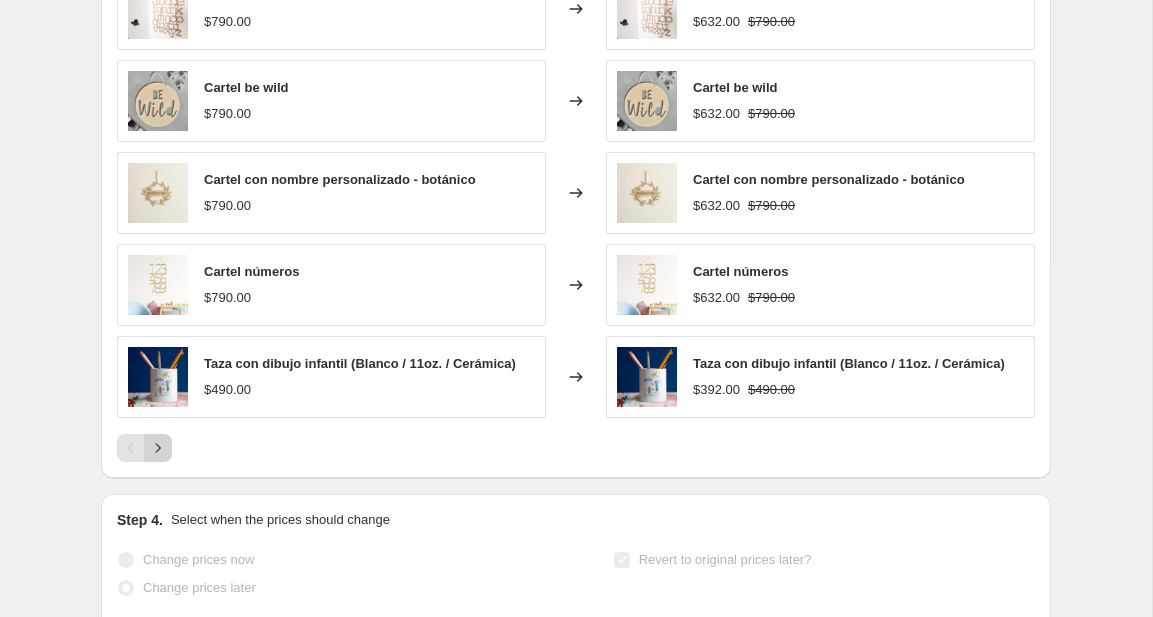 click 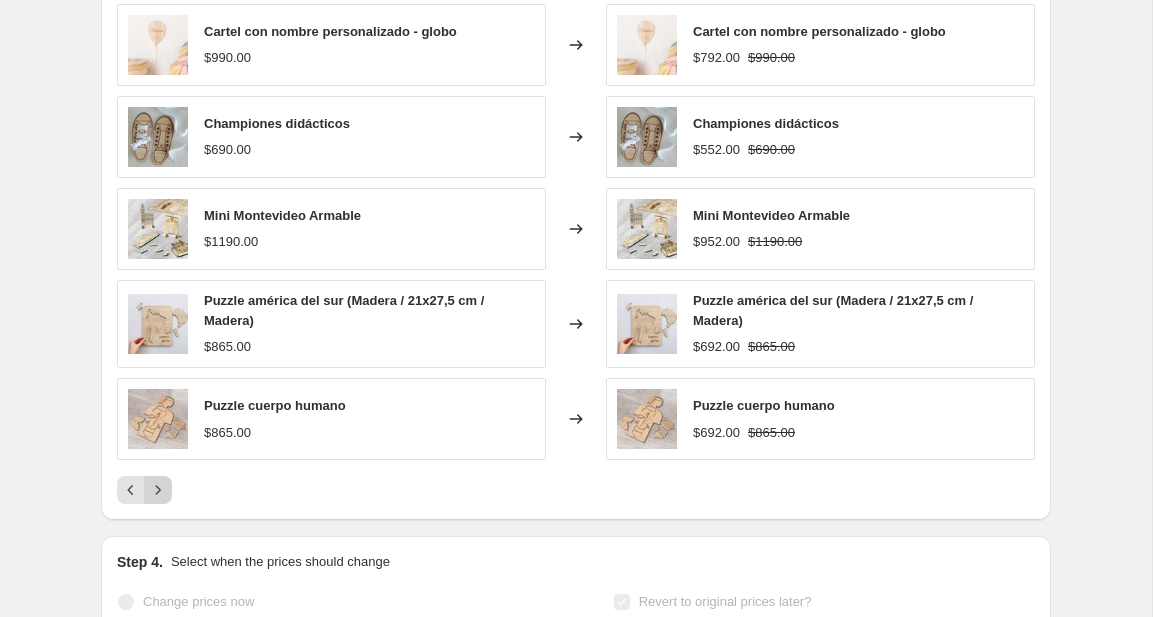 scroll, scrollTop: 1608, scrollLeft: 0, axis: vertical 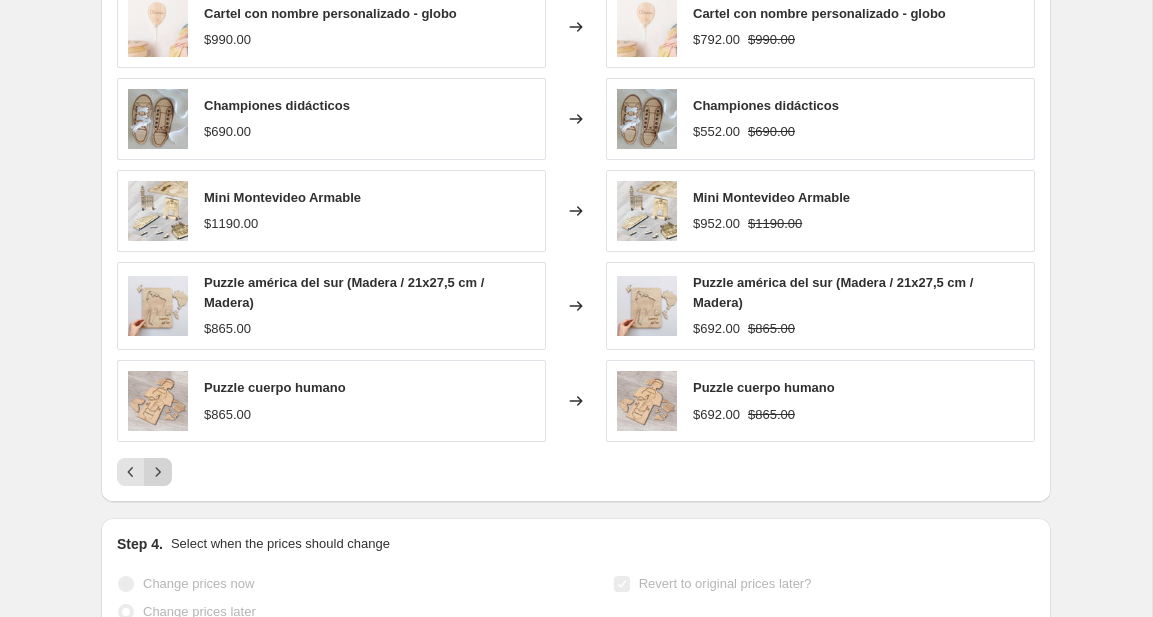 click 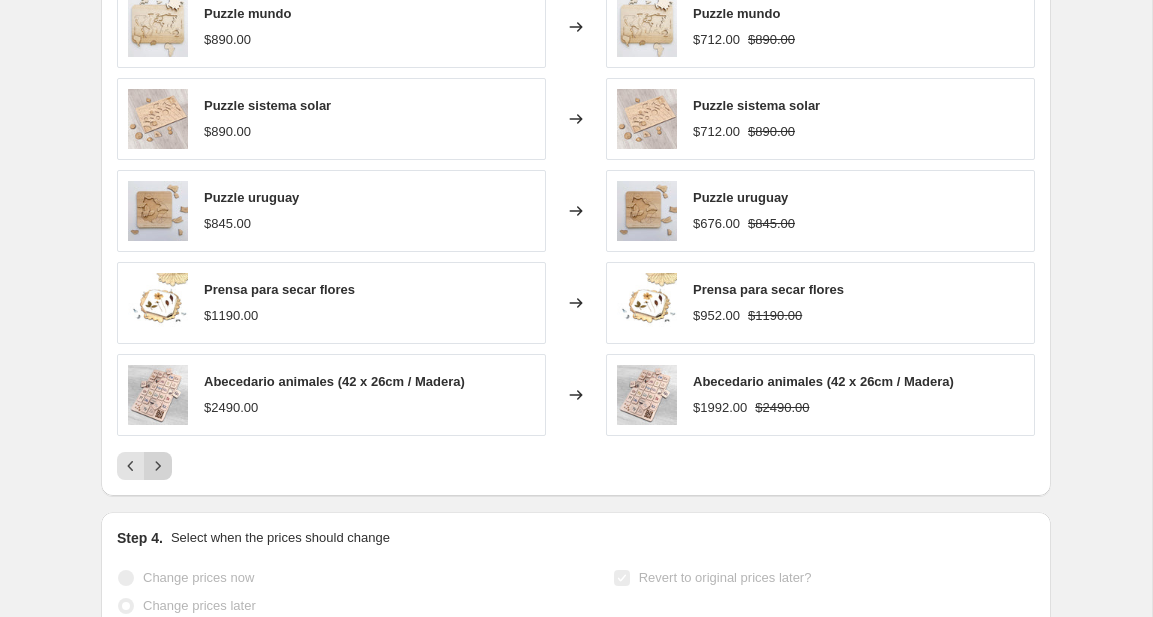 click 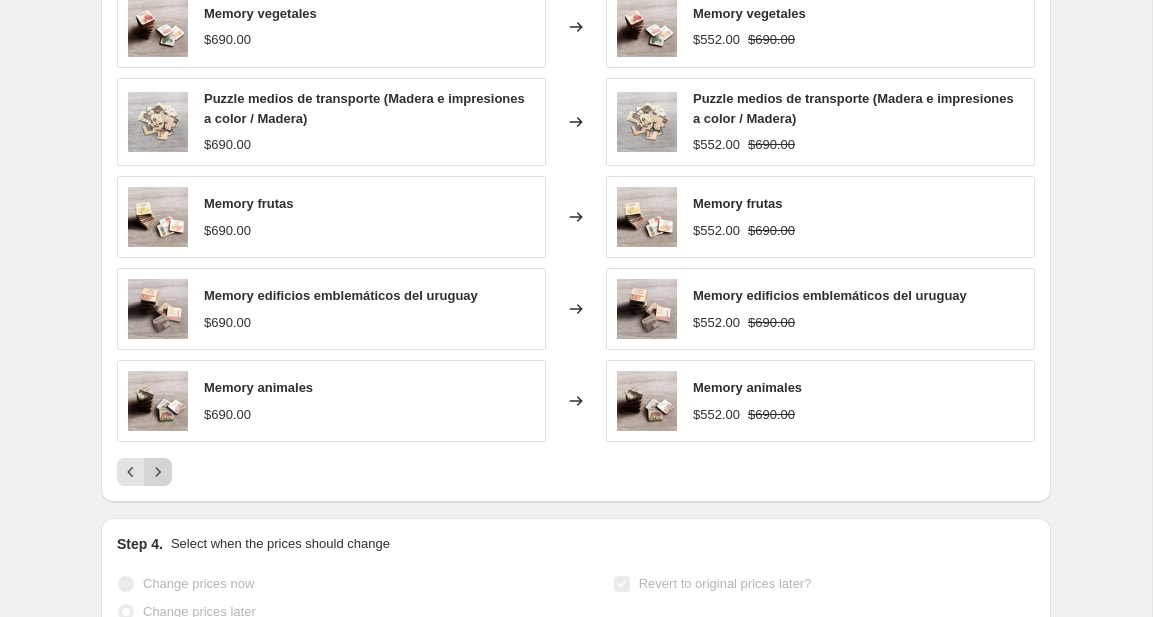 click 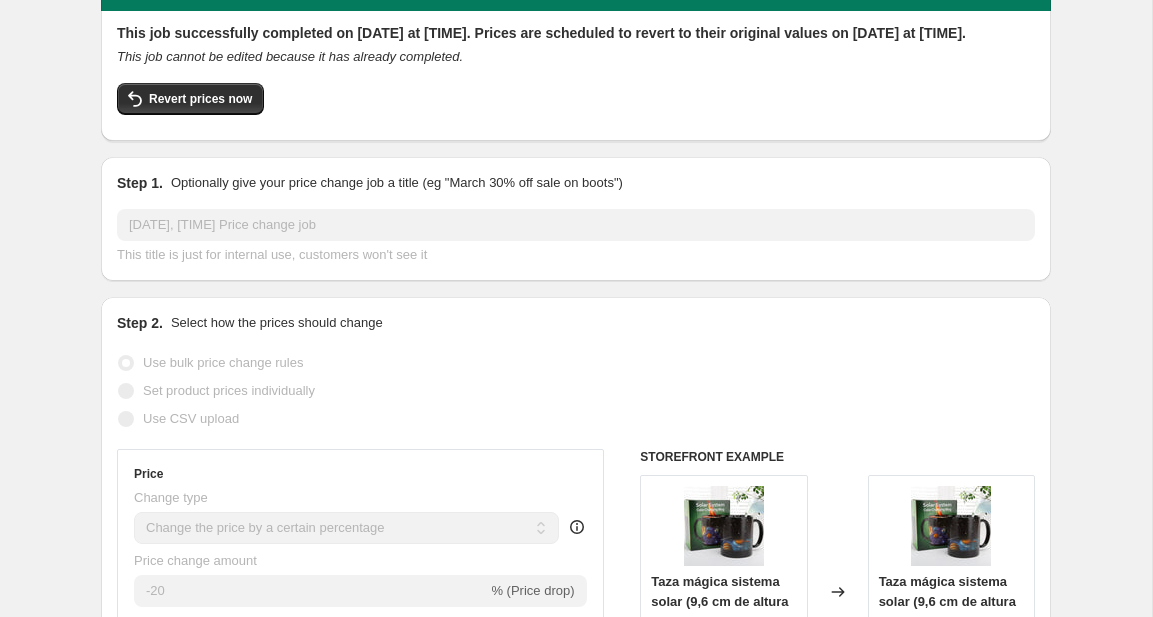 scroll, scrollTop: 113, scrollLeft: 0, axis: vertical 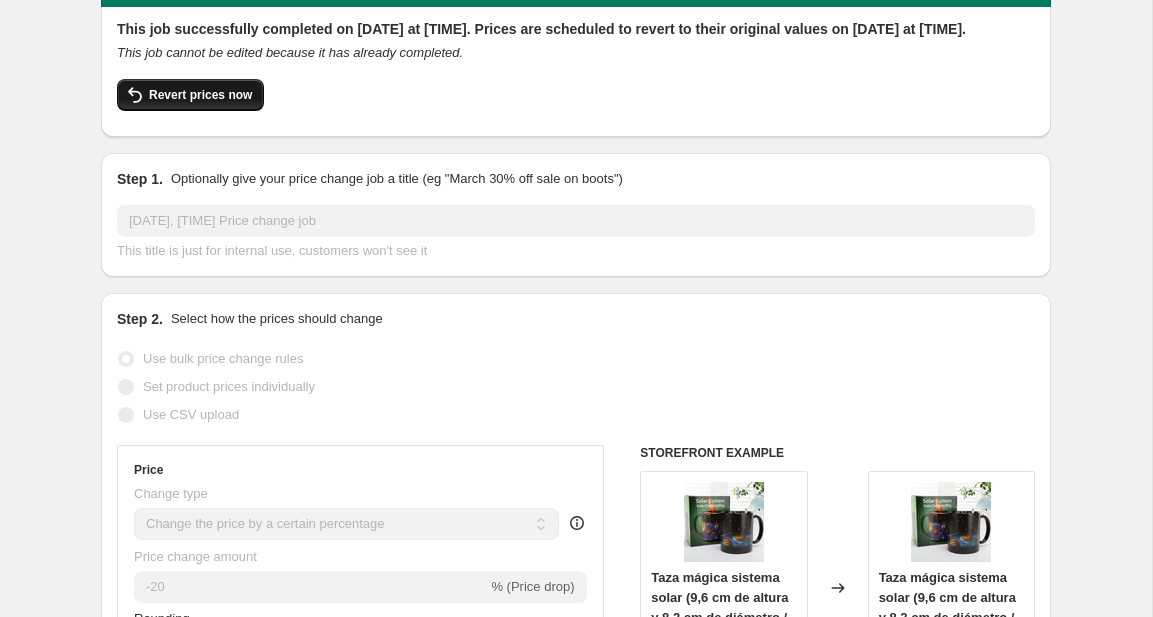 click on "Revert prices now" at bounding box center (200, 95) 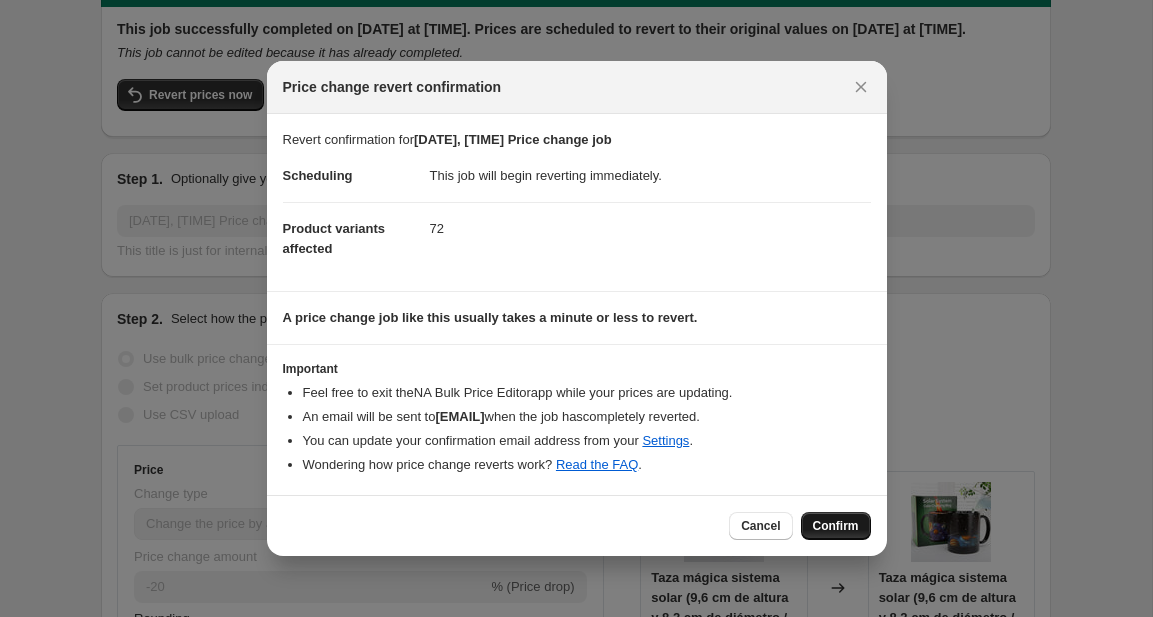 click on "Confirm" at bounding box center [836, 526] 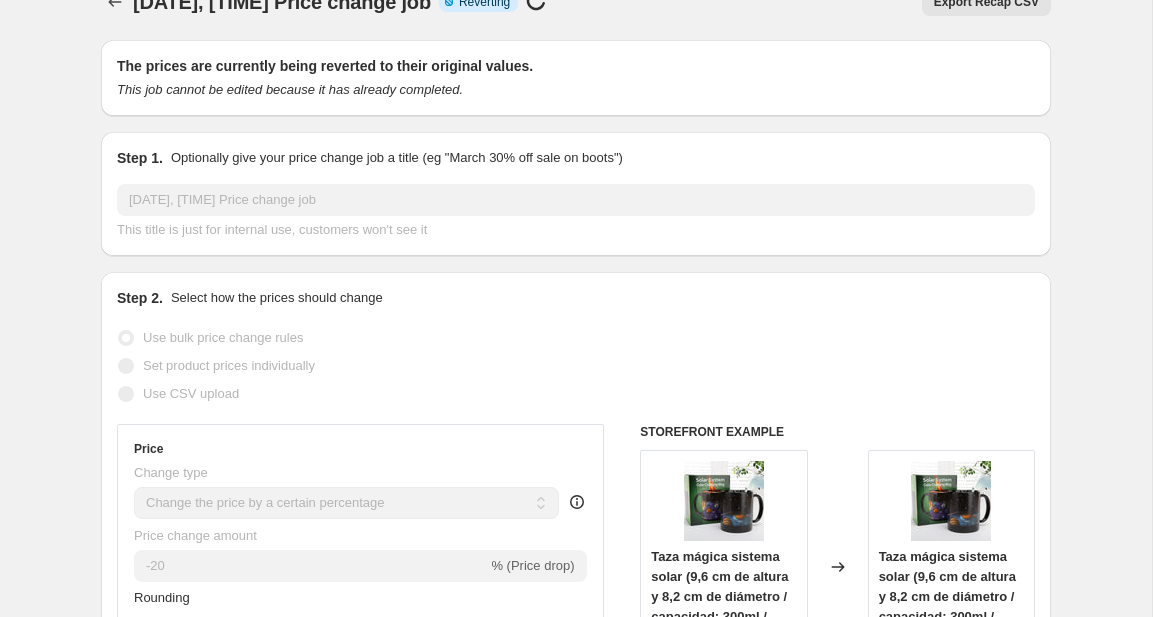 scroll, scrollTop: 34, scrollLeft: 0, axis: vertical 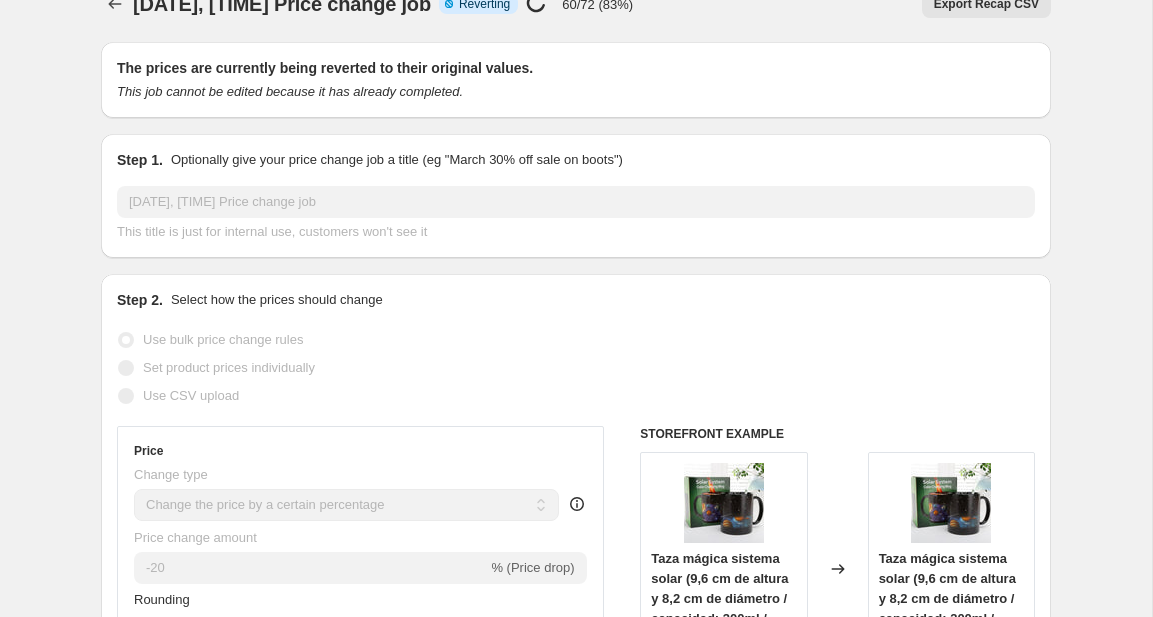 select on "percentage" 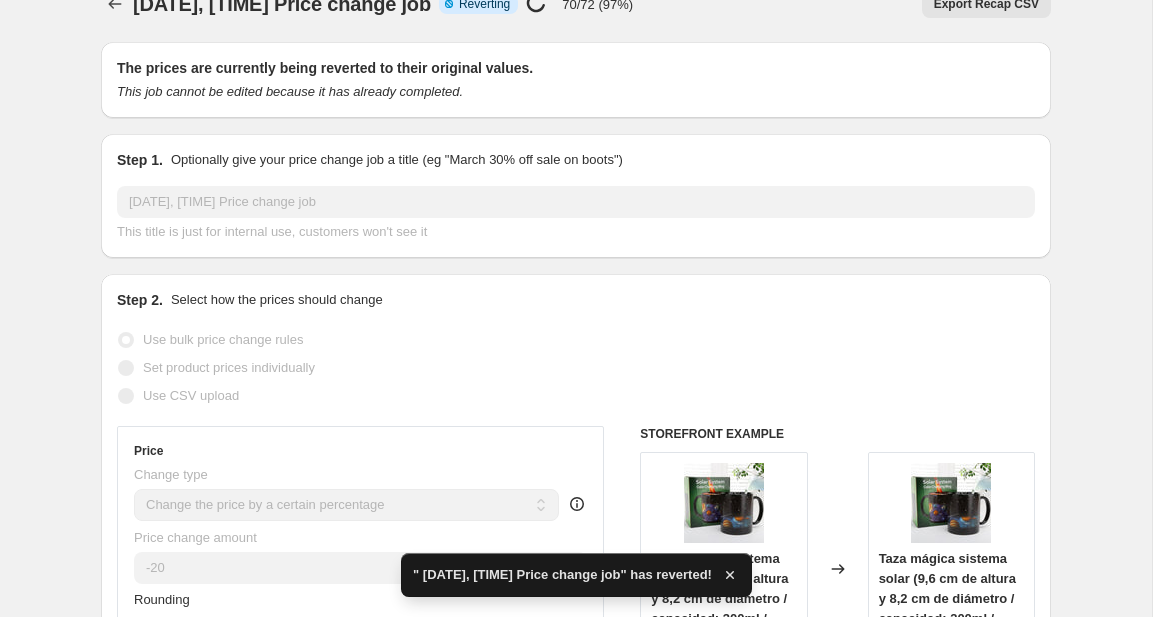 checkbox on "true" 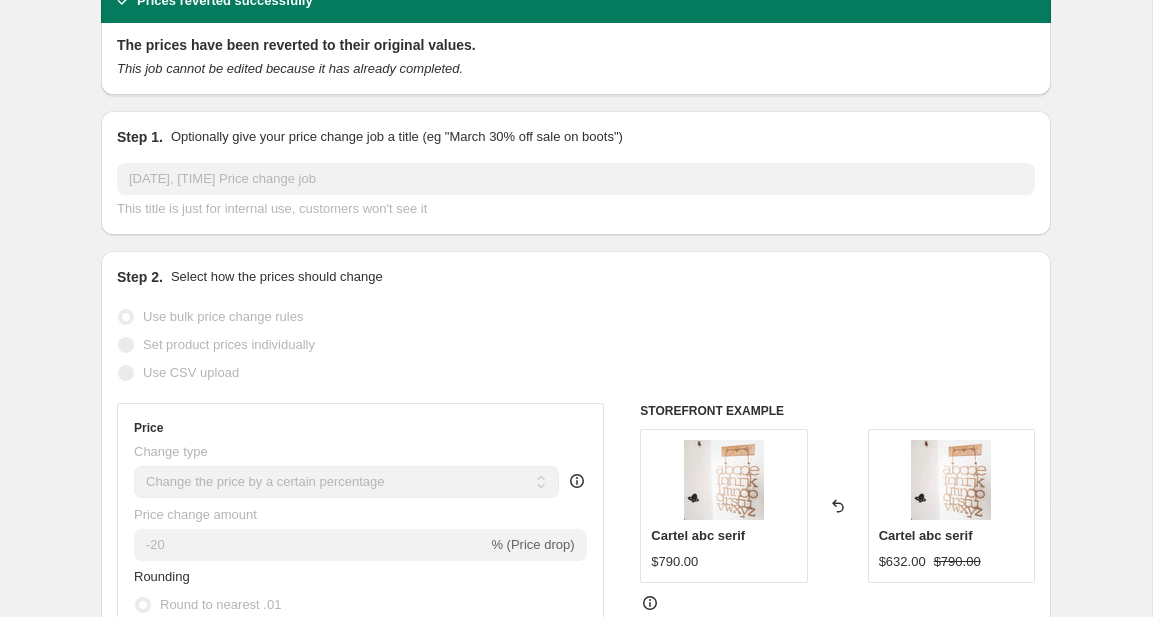 scroll, scrollTop: 0, scrollLeft: 0, axis: both 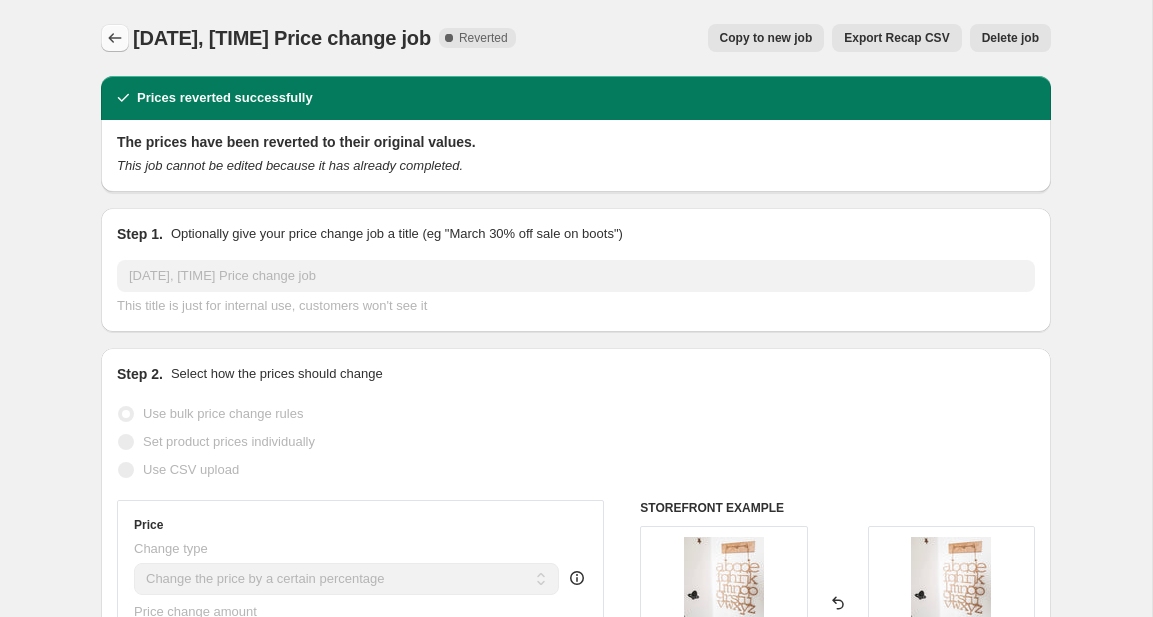 click 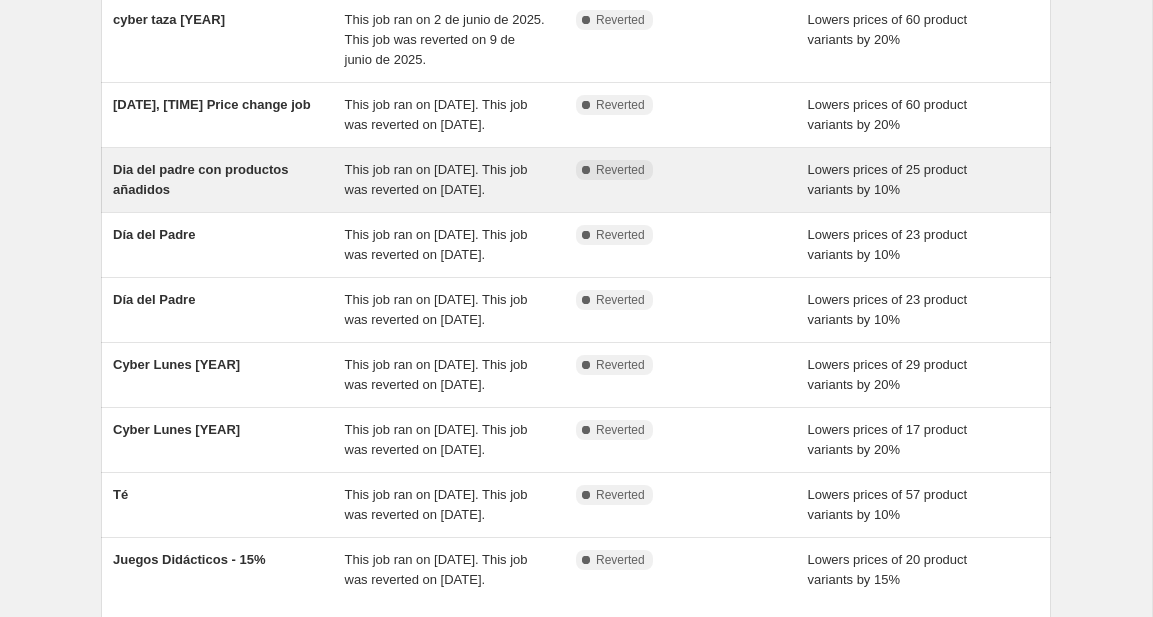 scroll, scrollTop: 0, scrollLeft: 0, axis: both 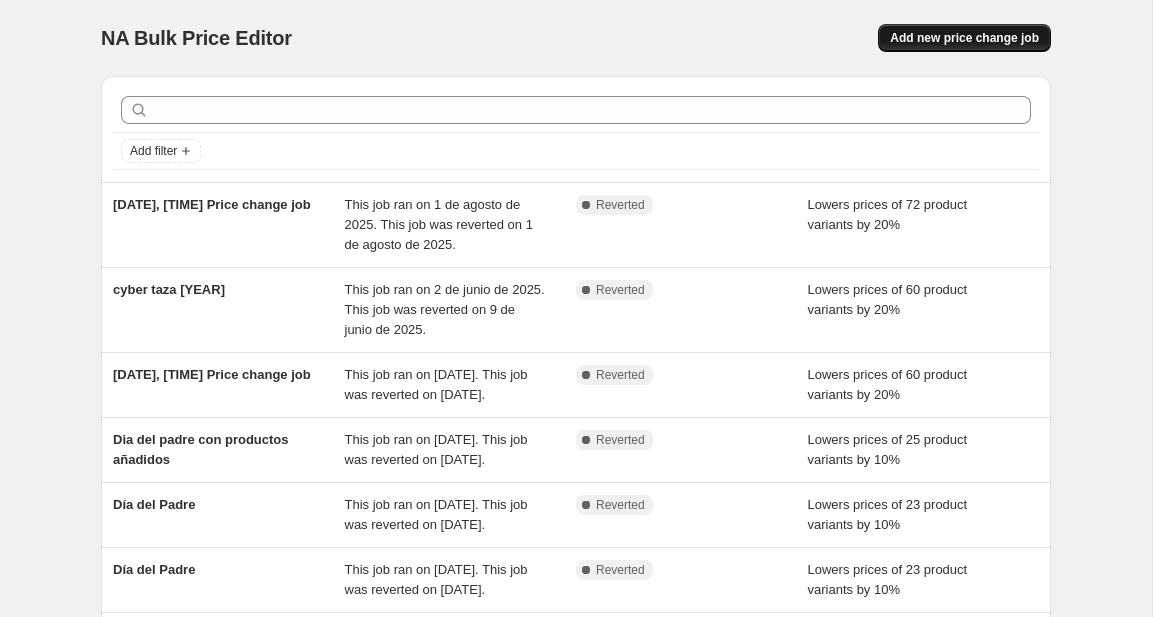 click on "Add new price change job" at bounding box center (964, 38) 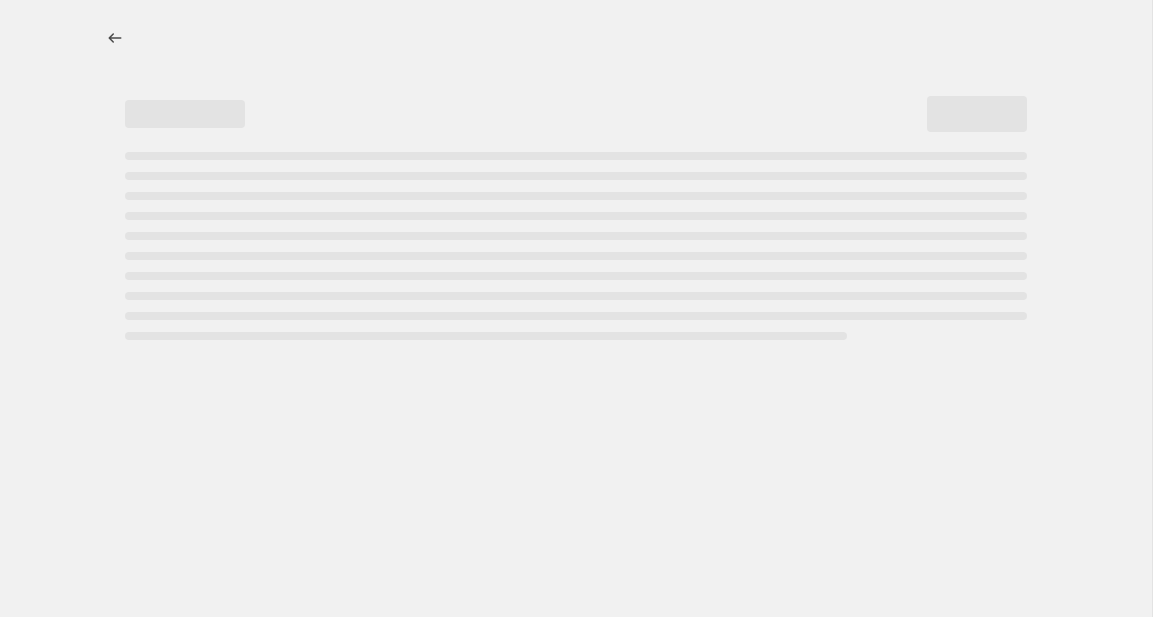 select on "percentage" 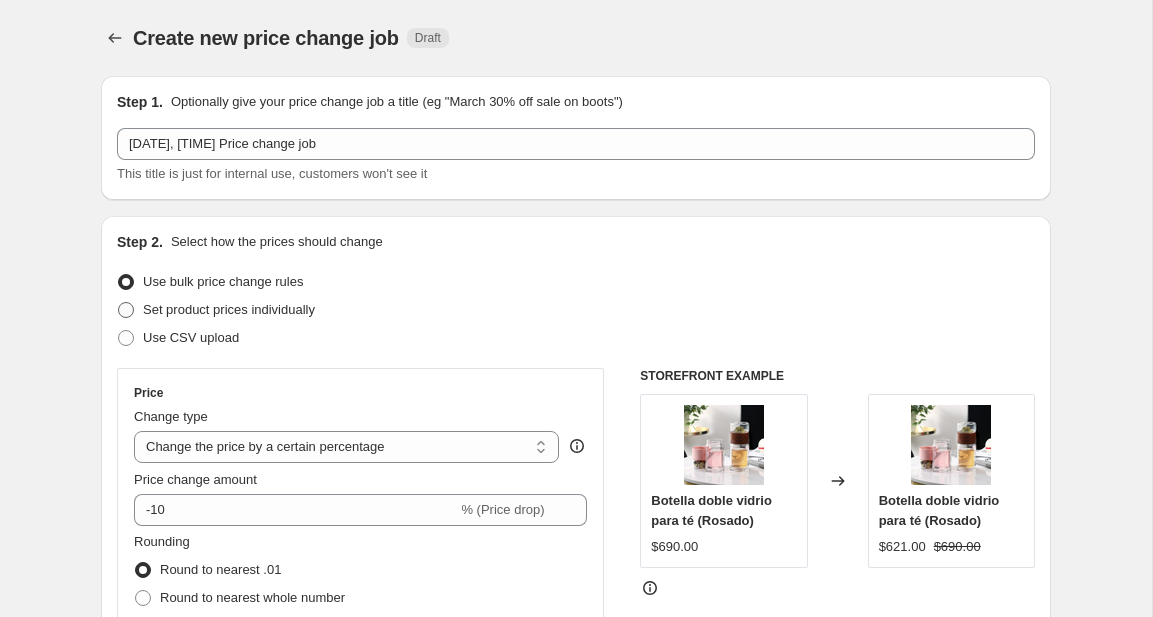 click at bounding box center [126, 310] 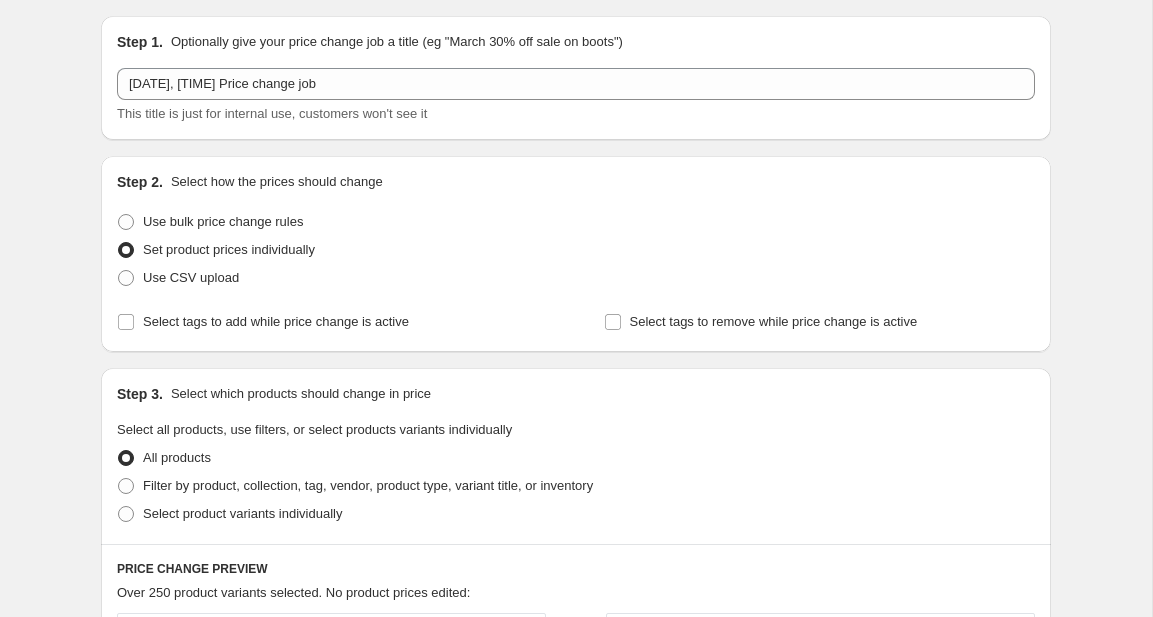 scroll, scrollTop: 66, scrollLeft: 0, axis: vertical 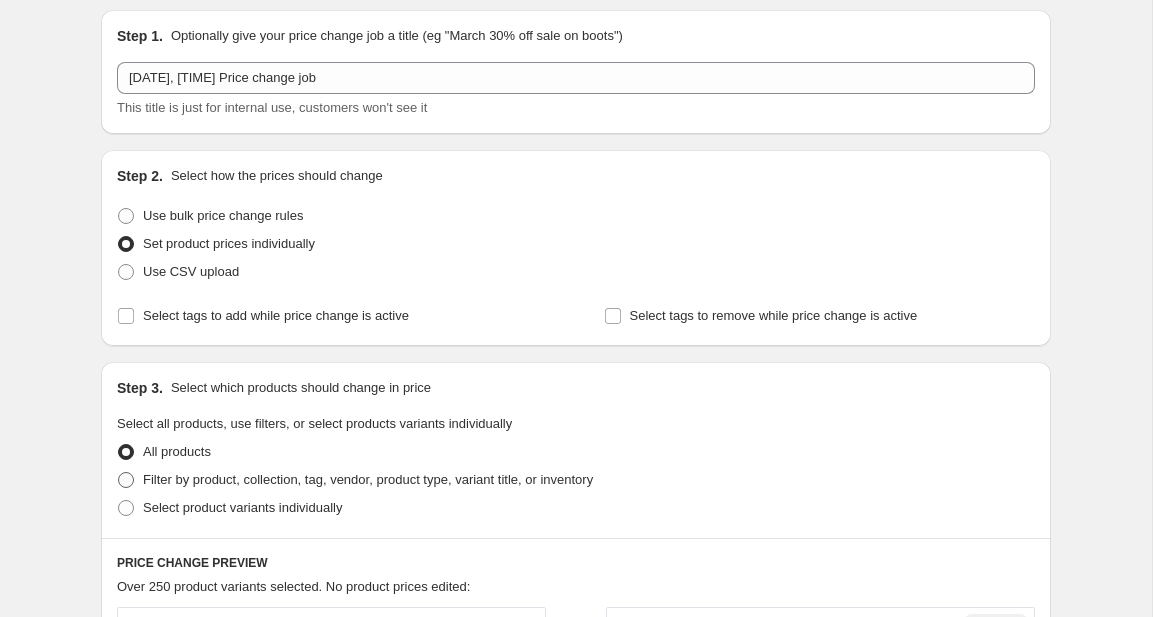 click at bounding box center (126, 480) 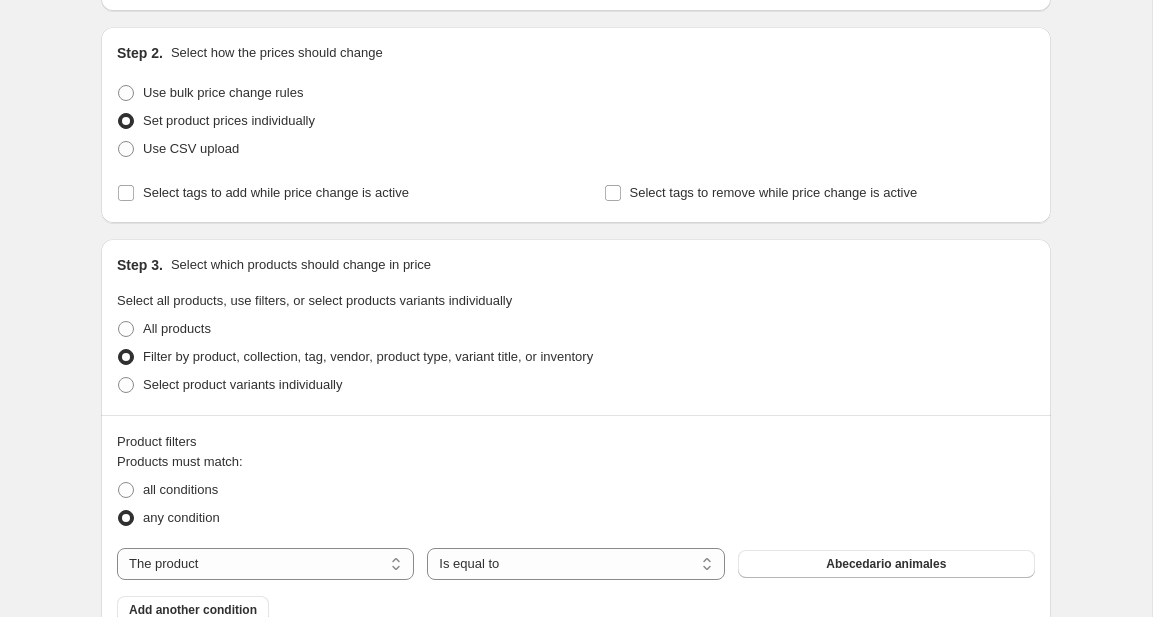 scroll, scrollTop: 199, scrollLeft: 0, axis: vertical 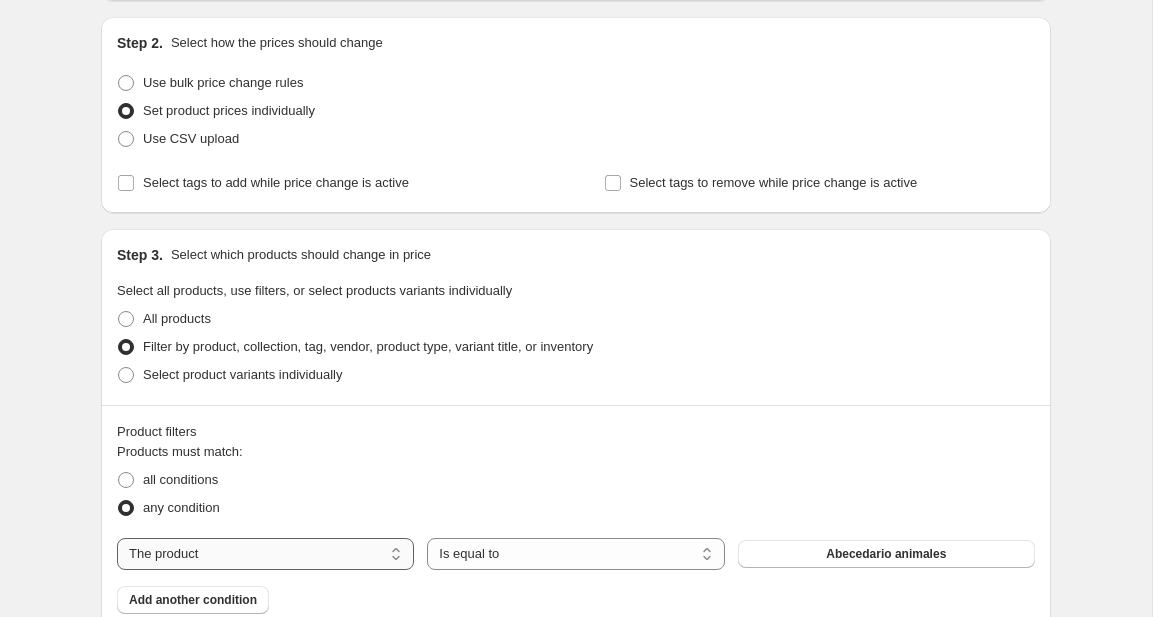 click on "The product The product's collection The product's tag The product's vendor The product's type The product's status The variant's title Inventory quantity" at bounding box center (265, 554) 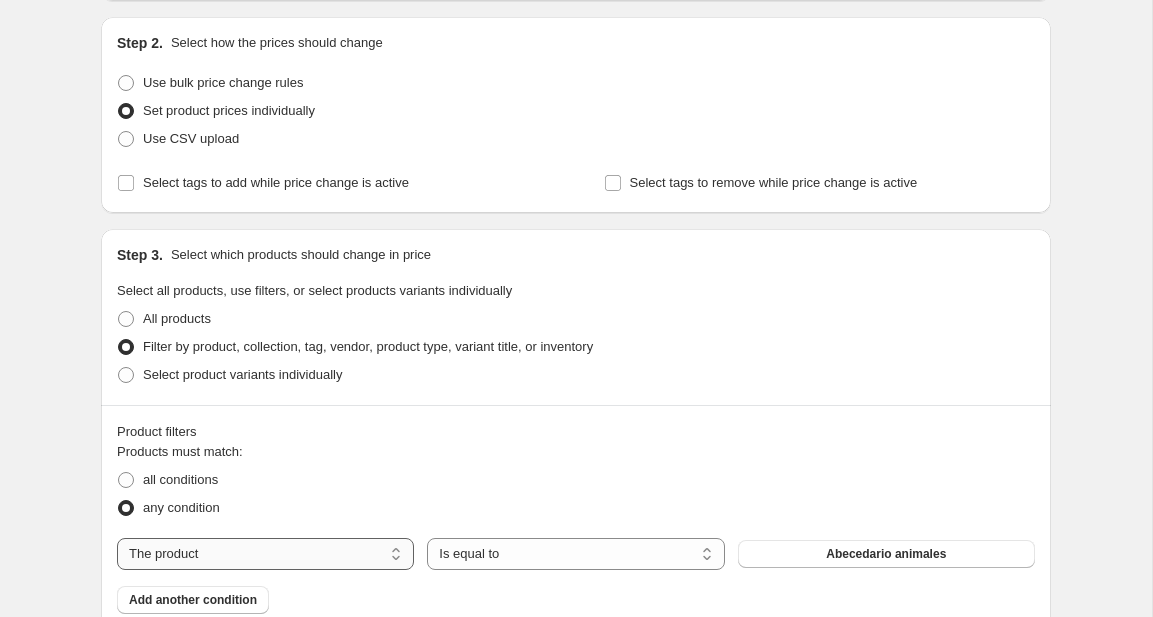 select on "collection" 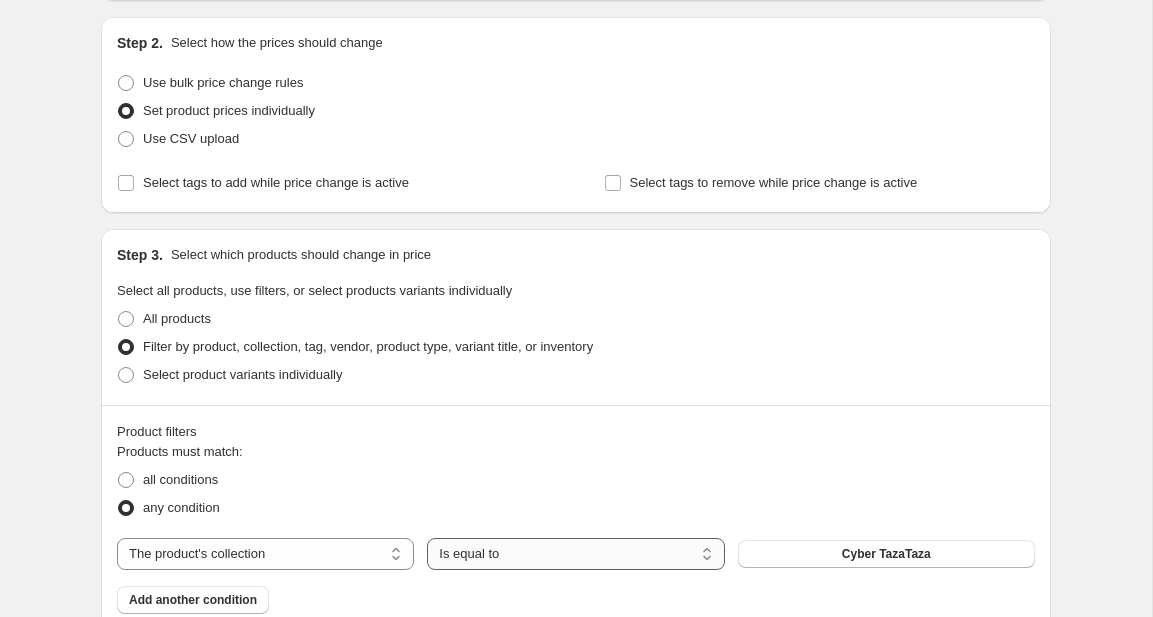 click on "Is equal to Is not equal to" at bounding box center [575, 554] 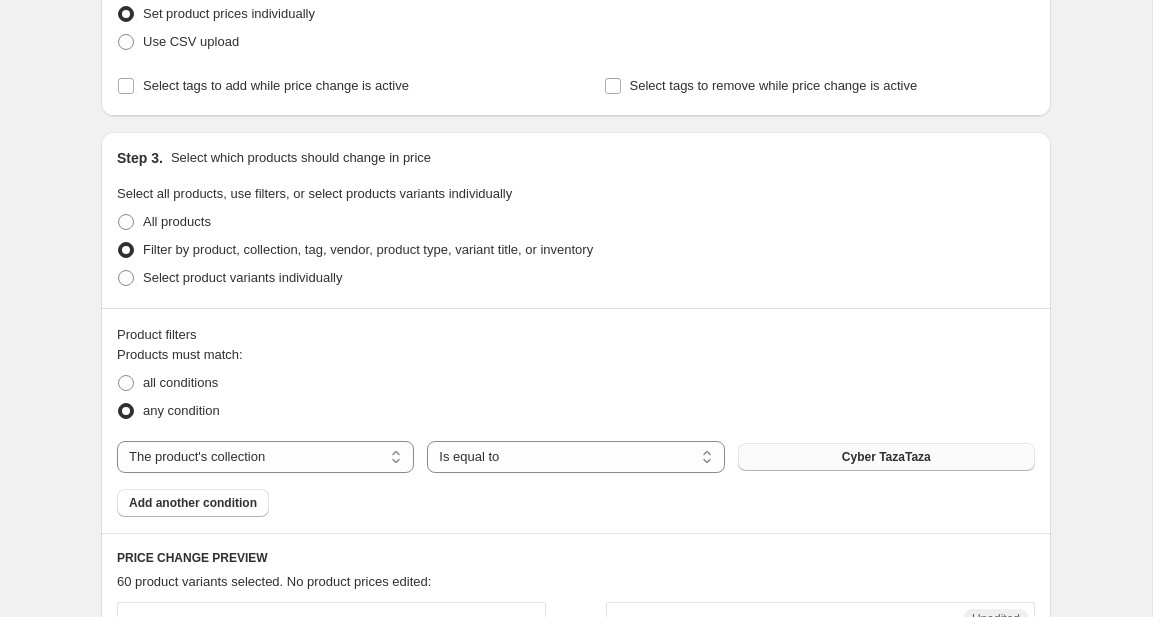 scroll, scrollTop: 308, scrollLeft: 0, axis: vertical 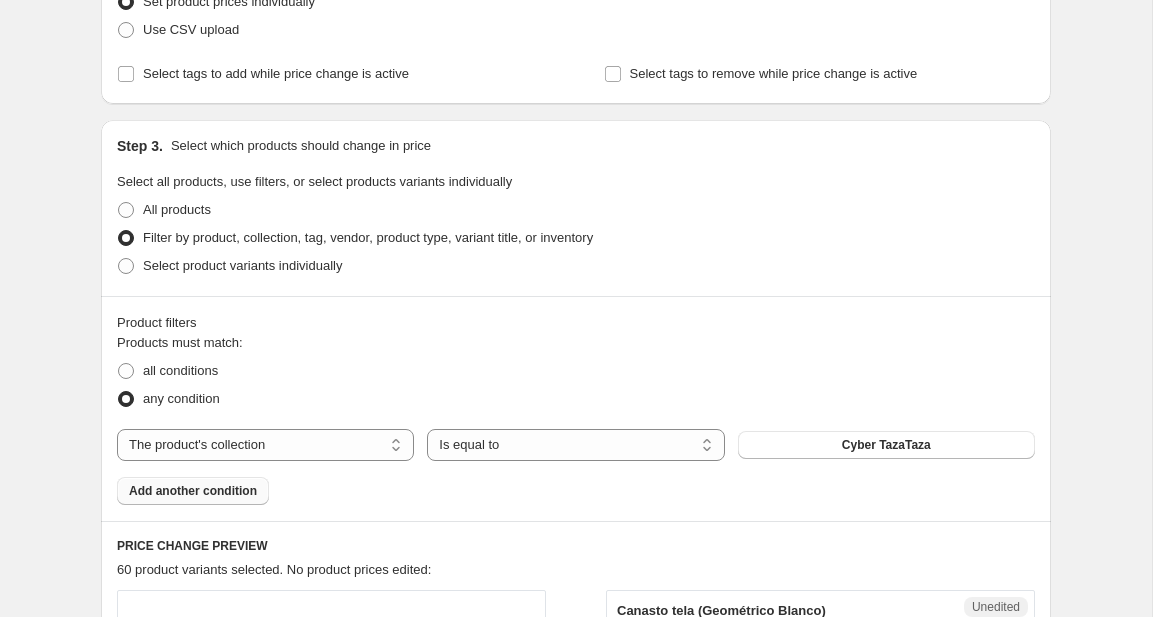 click on "Add another condition" at bounding box center (193, 491) 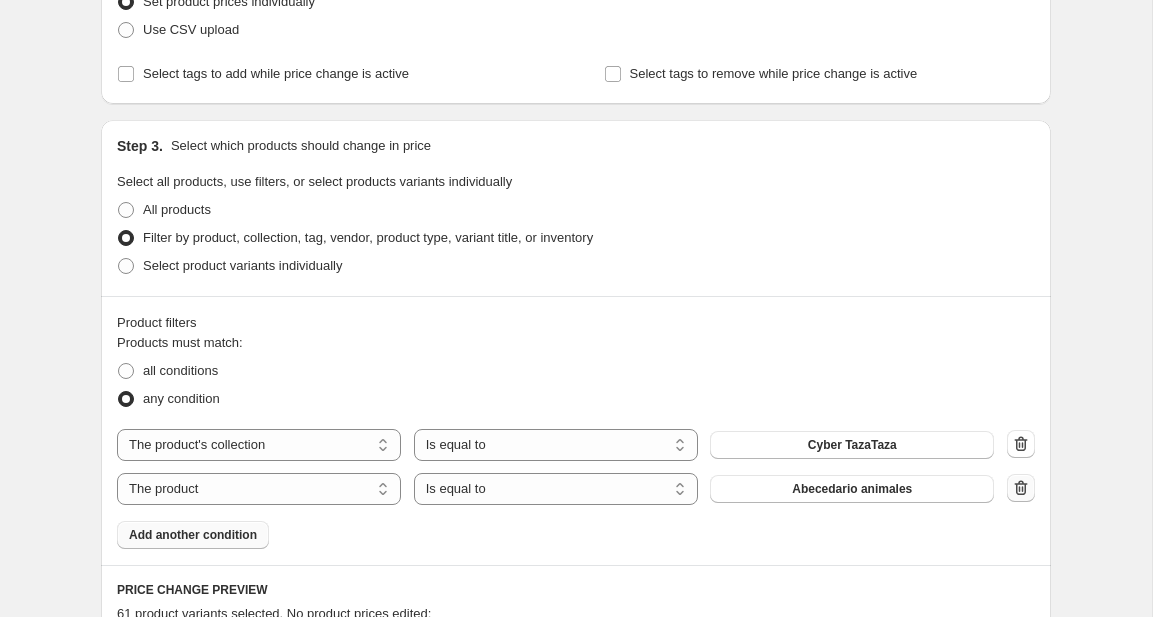 click 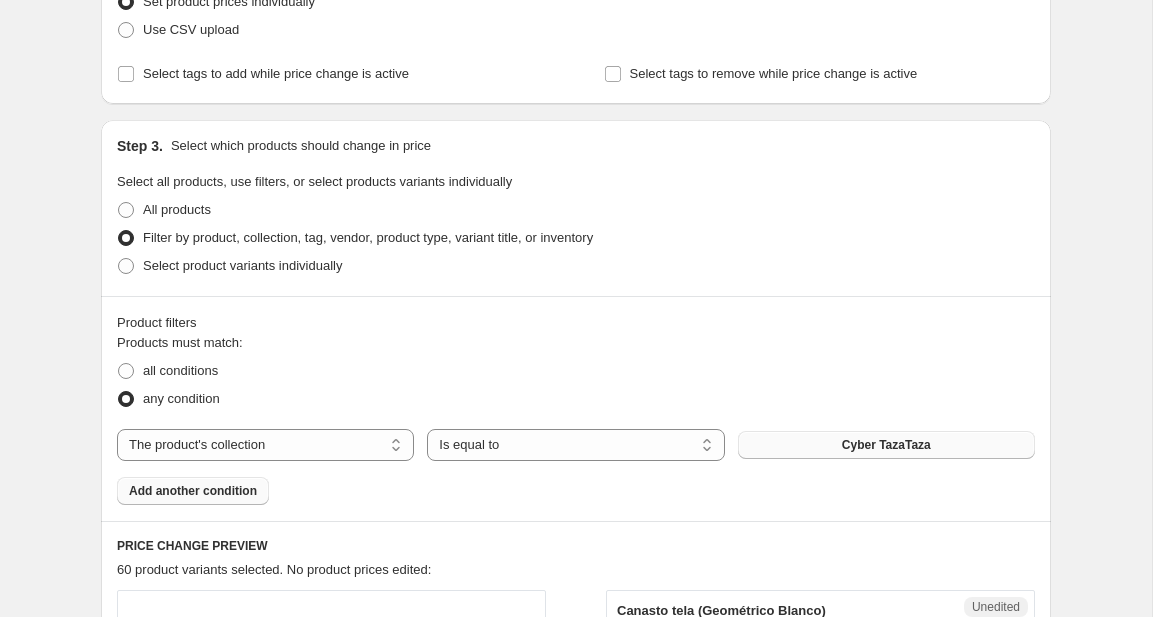 click on "Cyber TazaTaza" at bounding box center [886, 445] 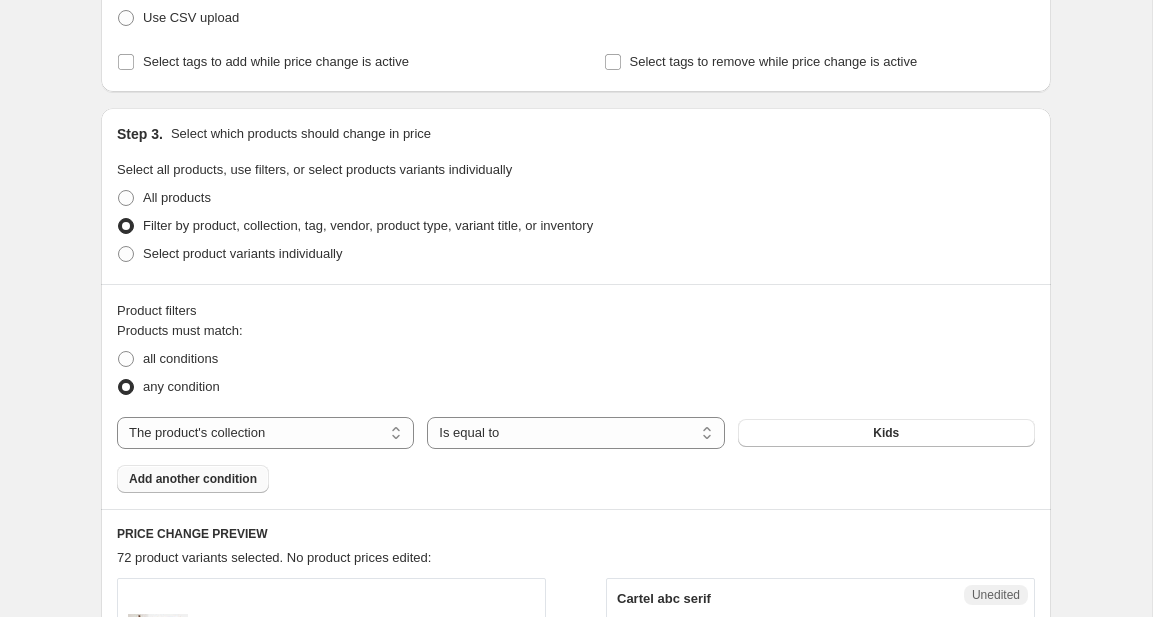 scroll, scrollTop: 0, scrollLeft: 0, axis: both 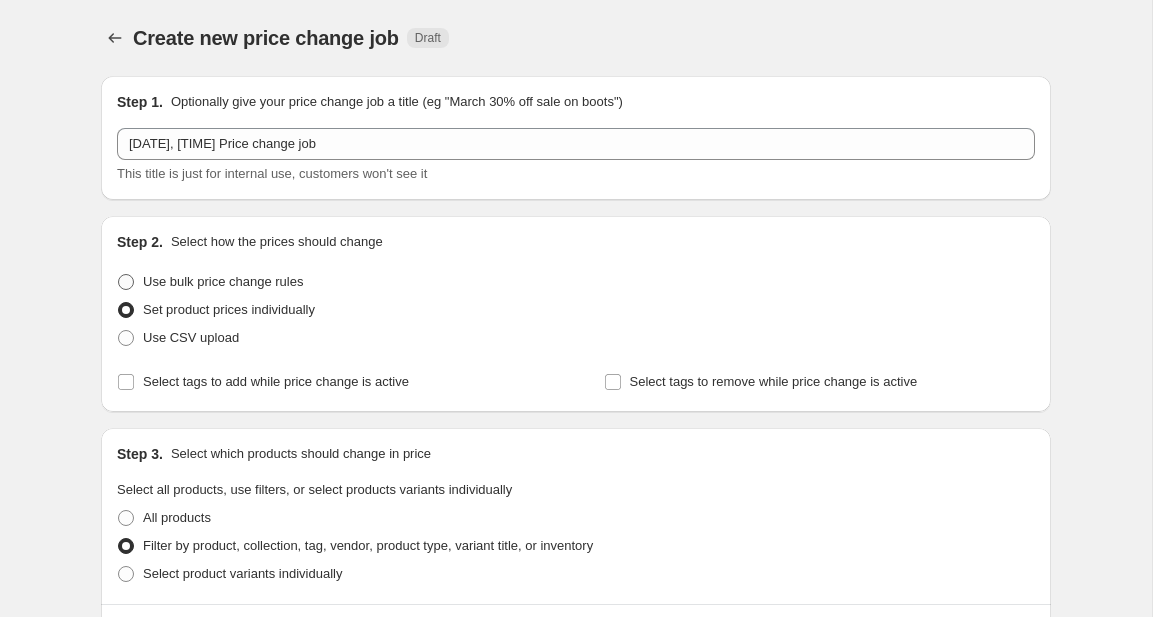 click at bounding box center [126, 282] 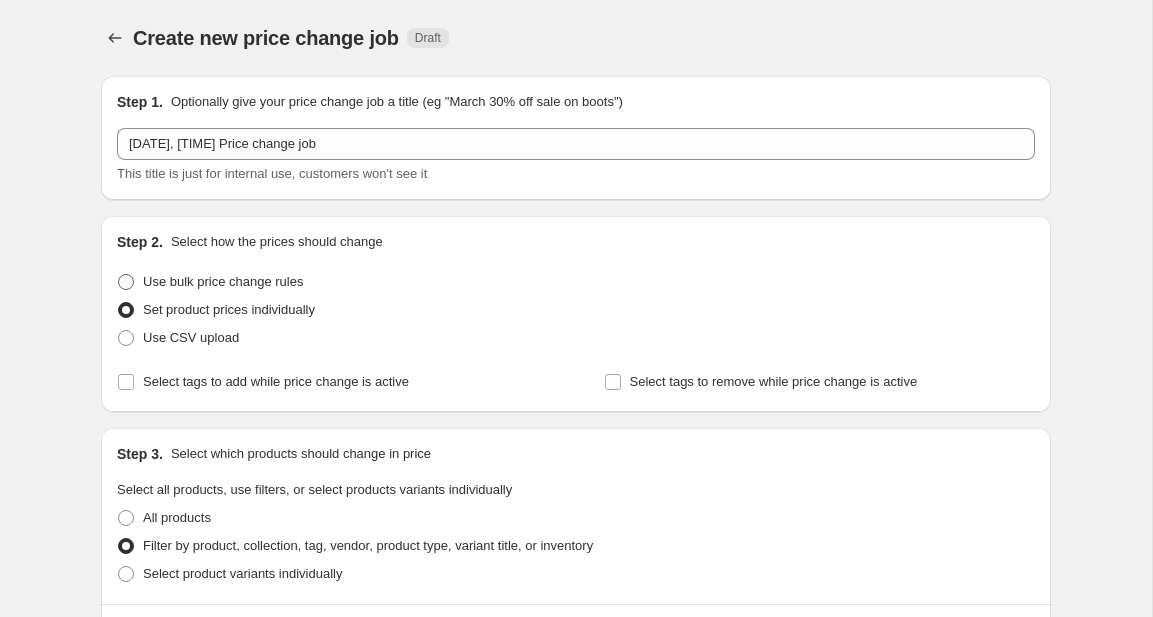 radio on "true" 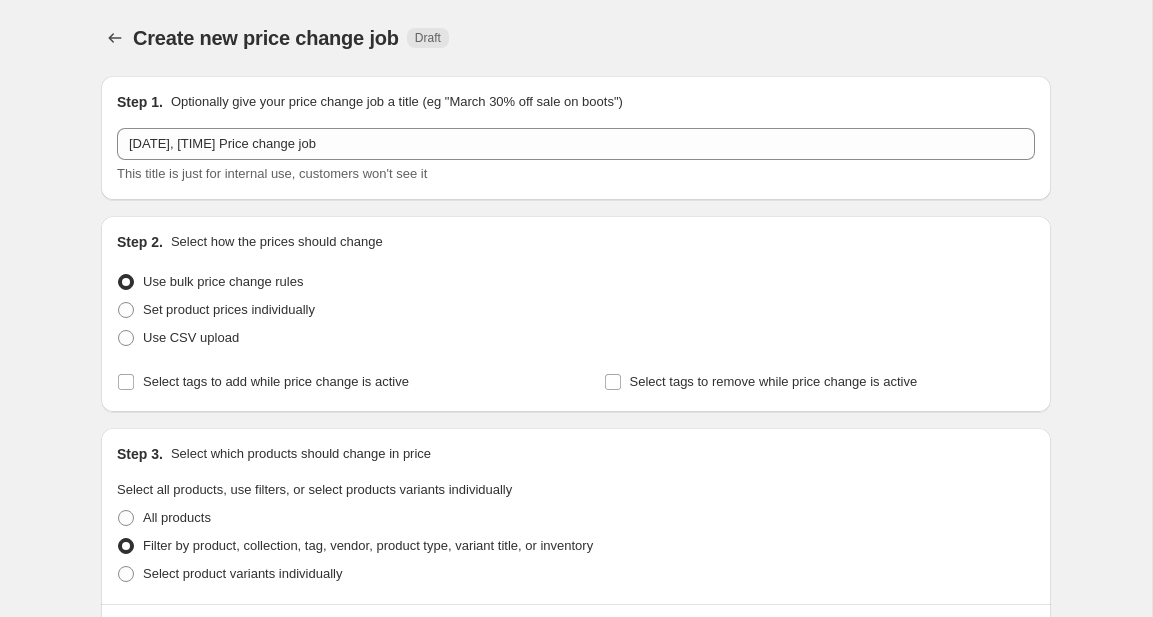 select on "percentage" 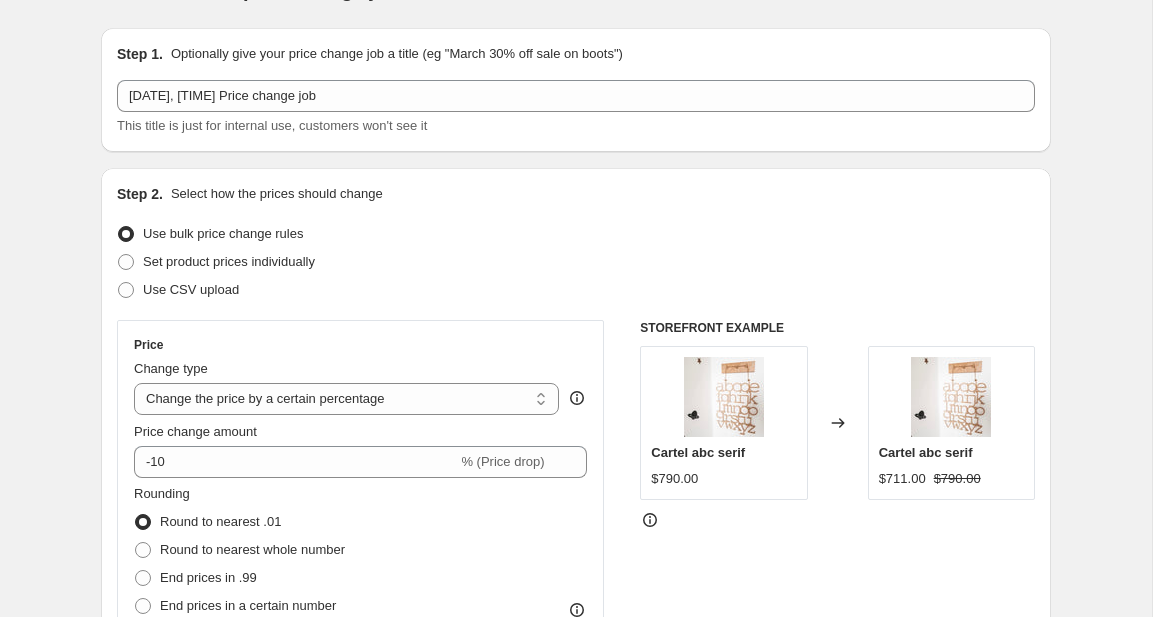 scroll, scrollTop: 68, scrollLeft: 0, axis: vertical 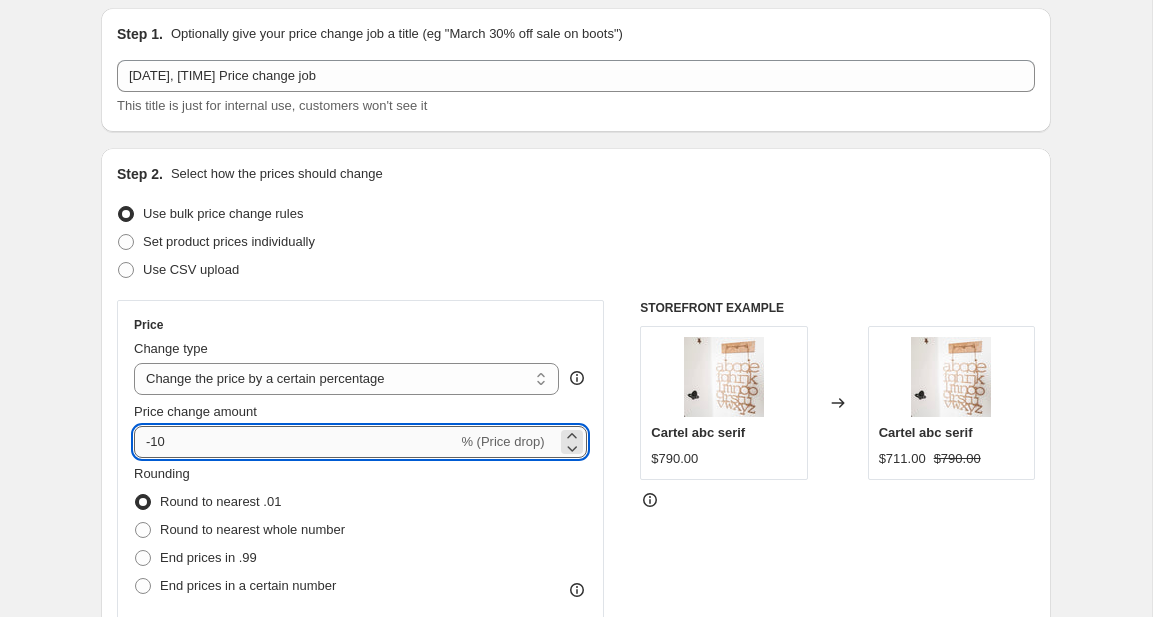 click on "-10" at bounding box center (295, 442) 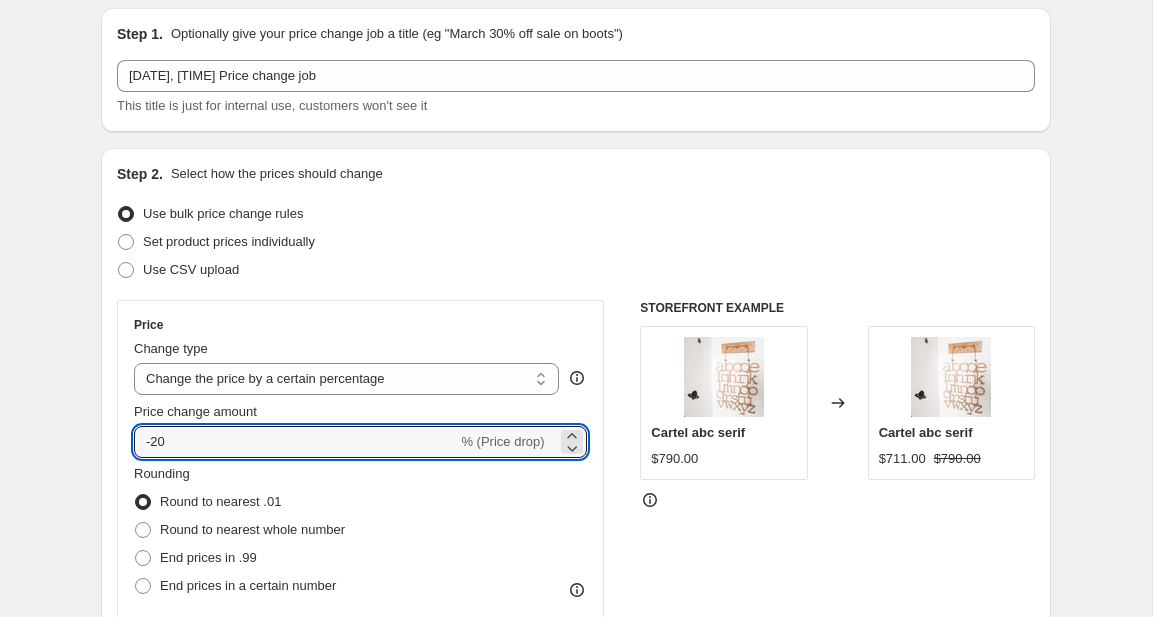 type on "-20" 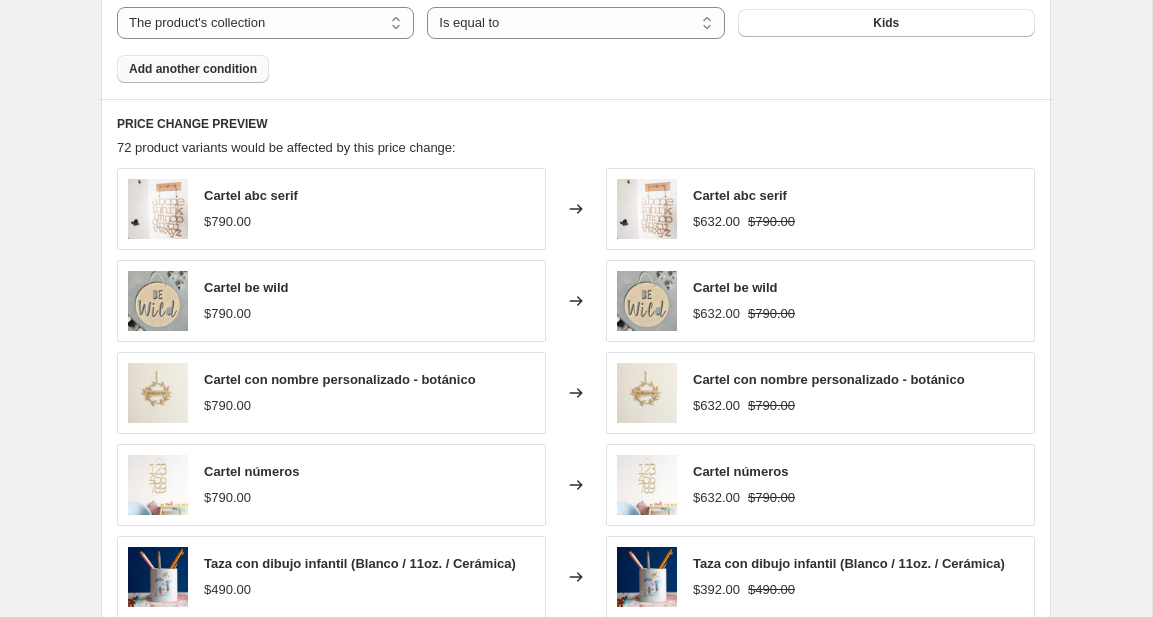 scroll, scrollTop: 1552, scrollLeft: 0, axis: vertical 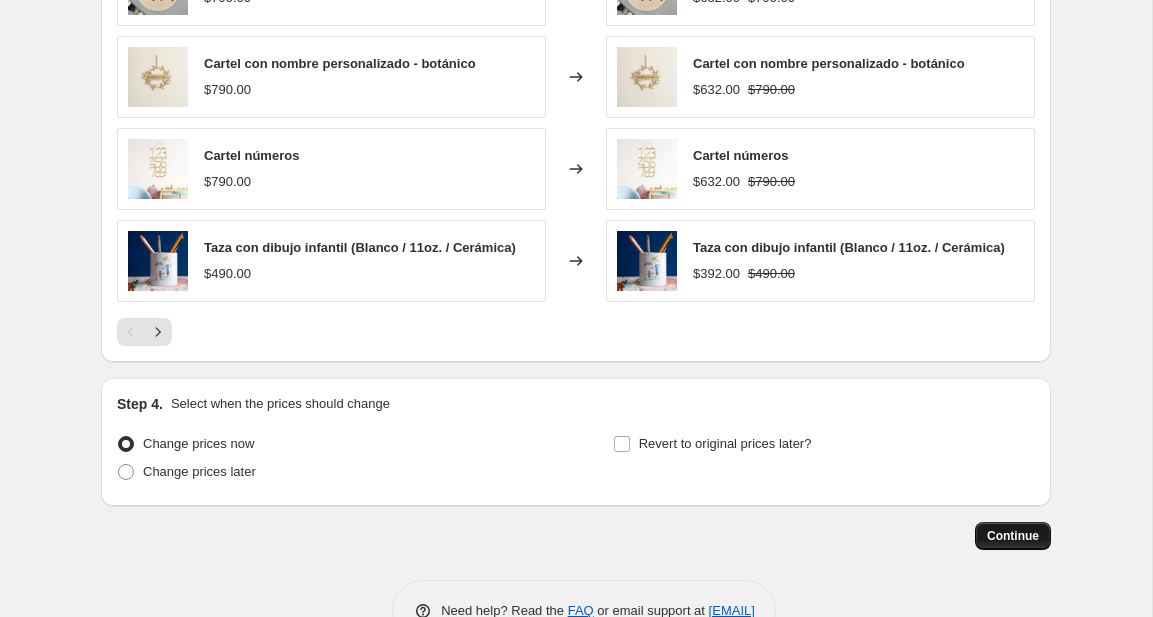 click on "Continue" at bounding box center (1013, 536) 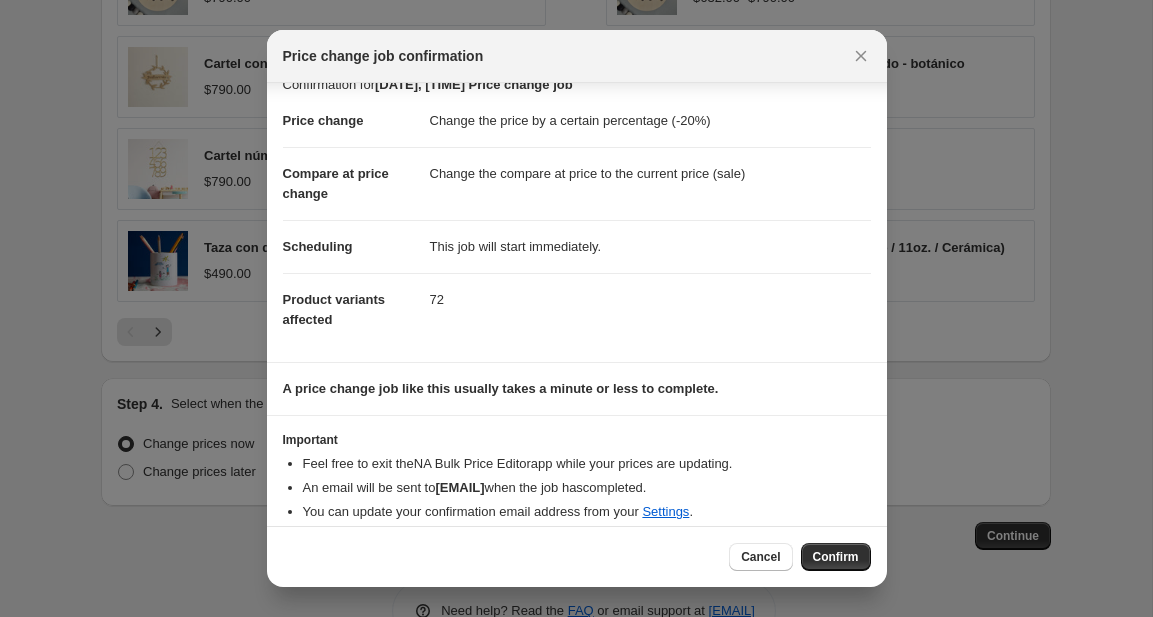 scroll, scrollTop: 40, scrollLeft: 0, axis: vertical 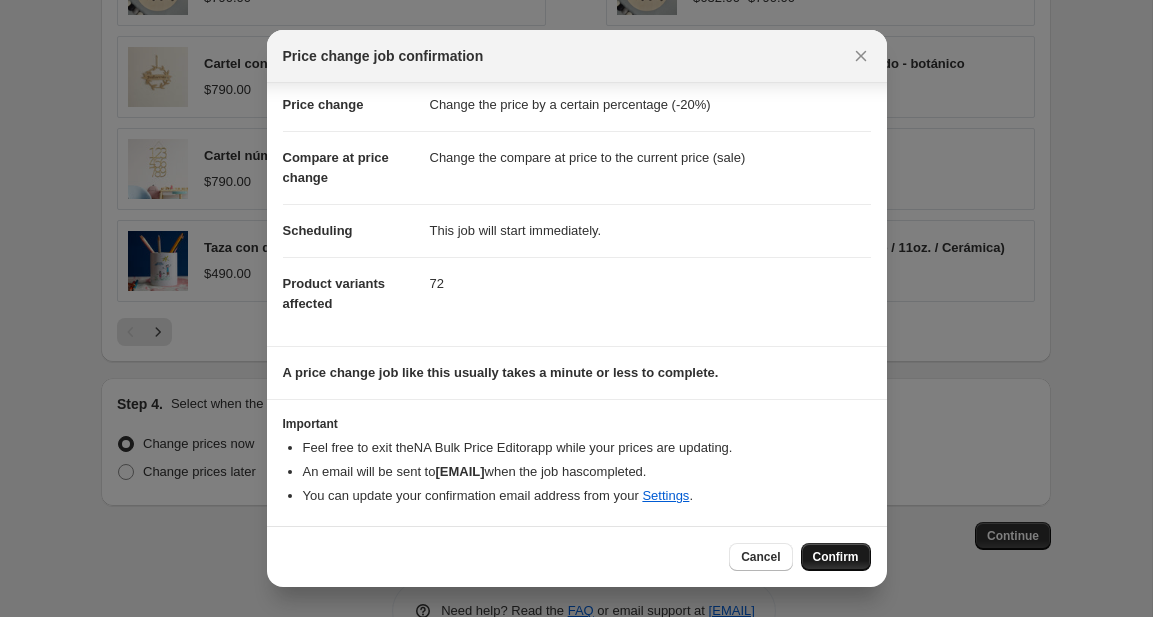 click on "Confirm" at bounding box center [836, 557] 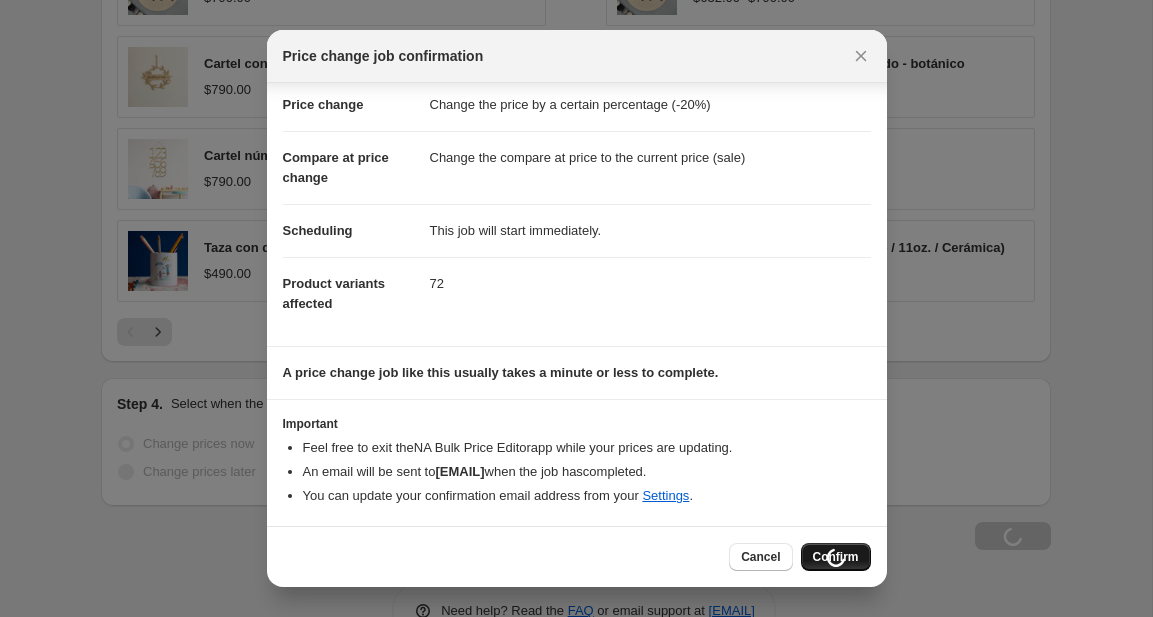scroll, scrollTop: 1620, scrollLeft: 0, axis: vertical 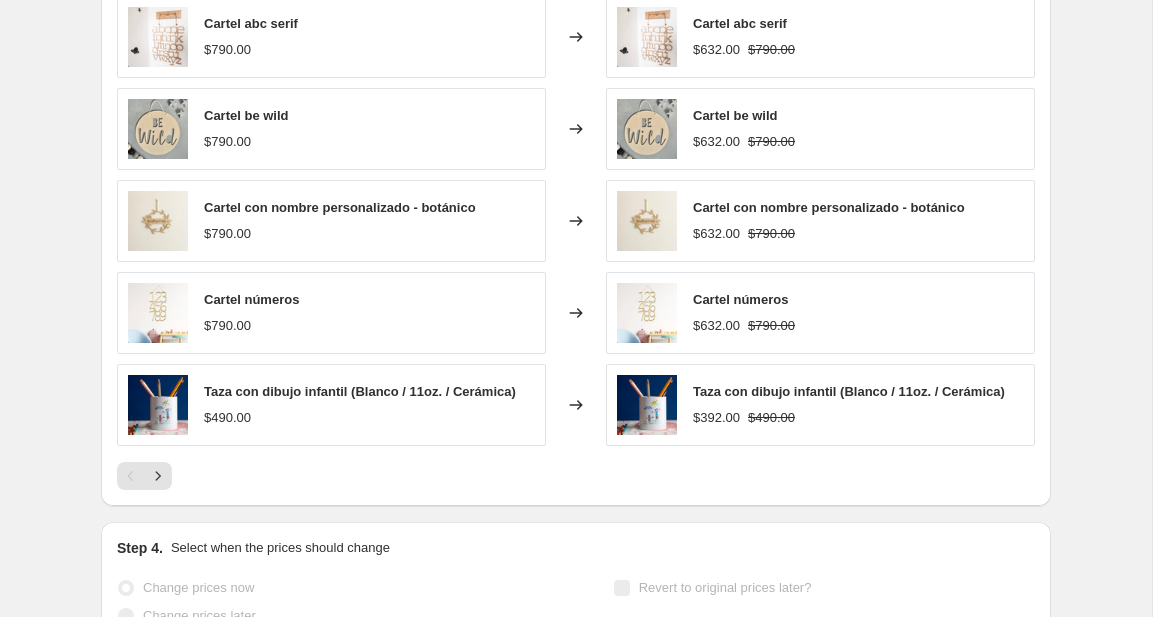 select on "percentage" 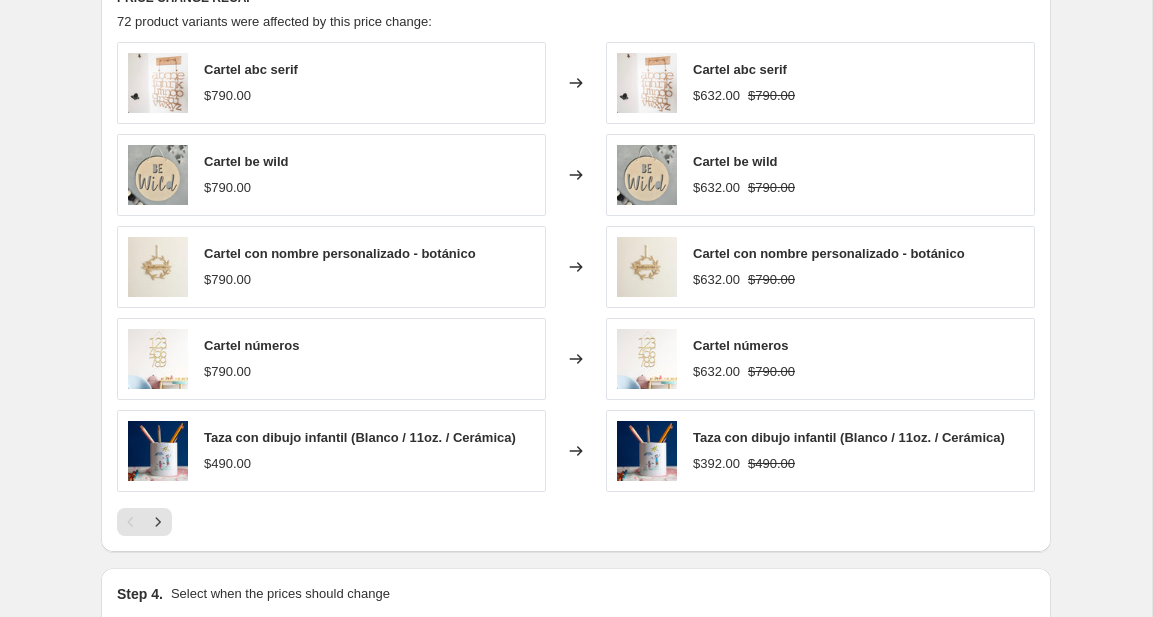 scroll, scrollTop: 0, scrollLeft: 0, axis: both 